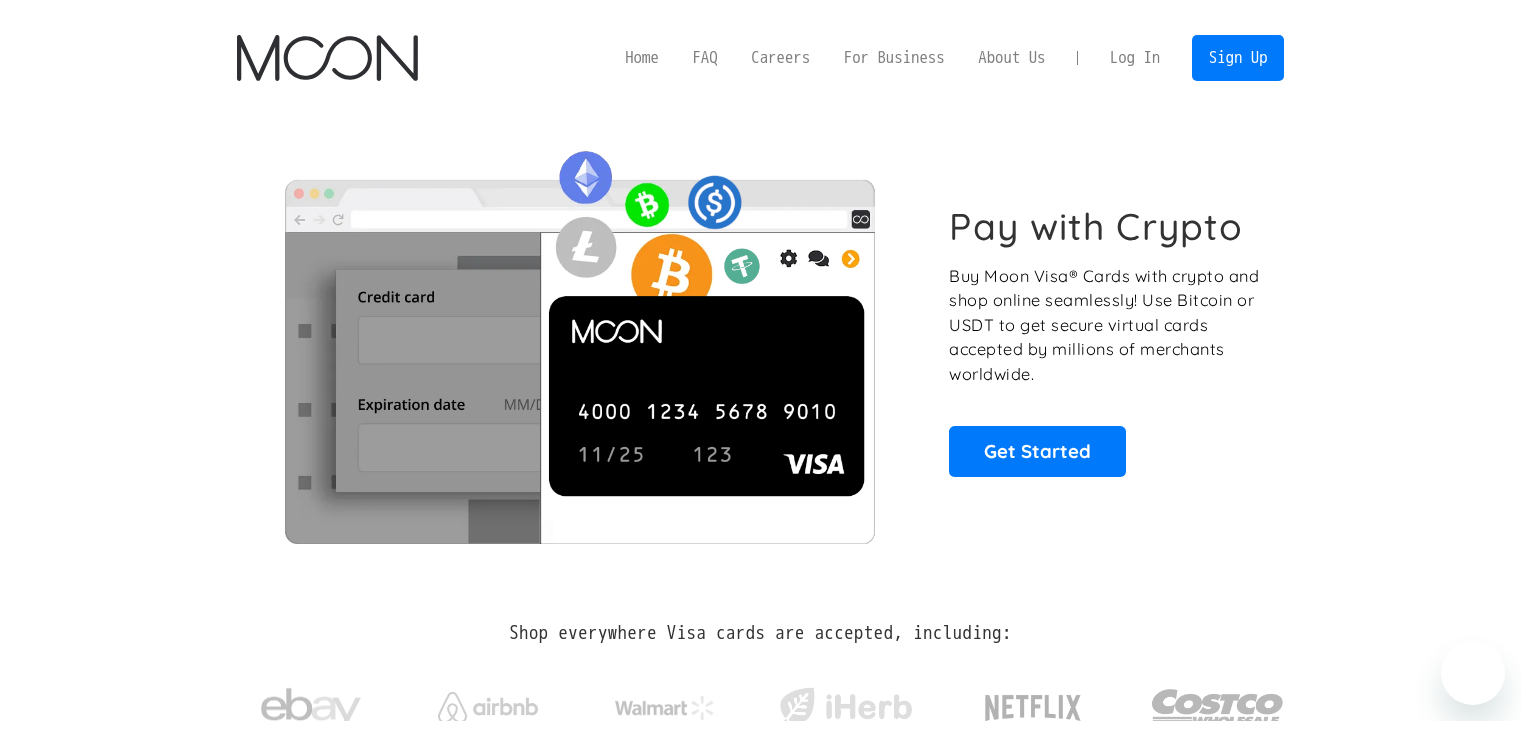 scroll, scrollTop: 0, scrollLeft: 0, axis: both 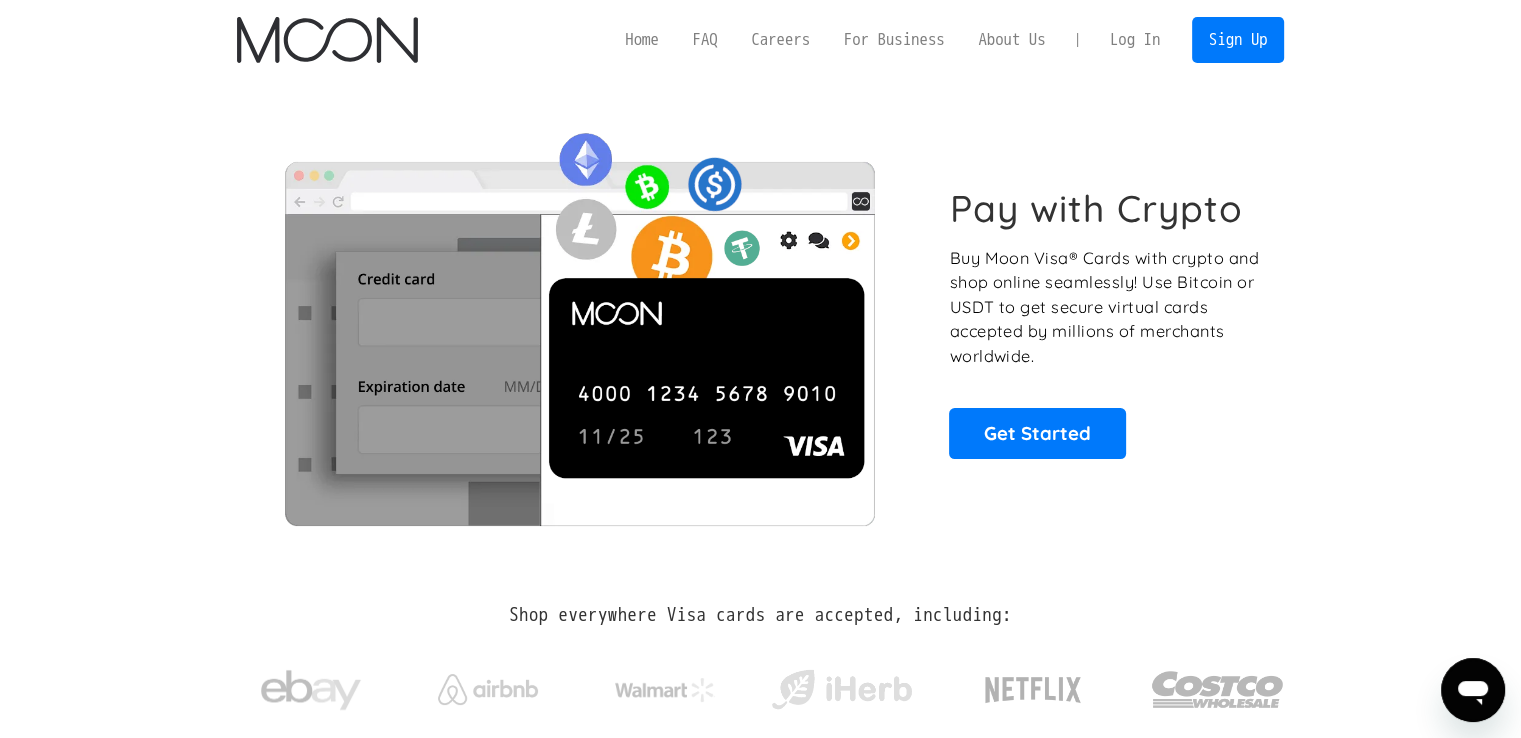 click on "Log In" at bounding box center (1135, 40) 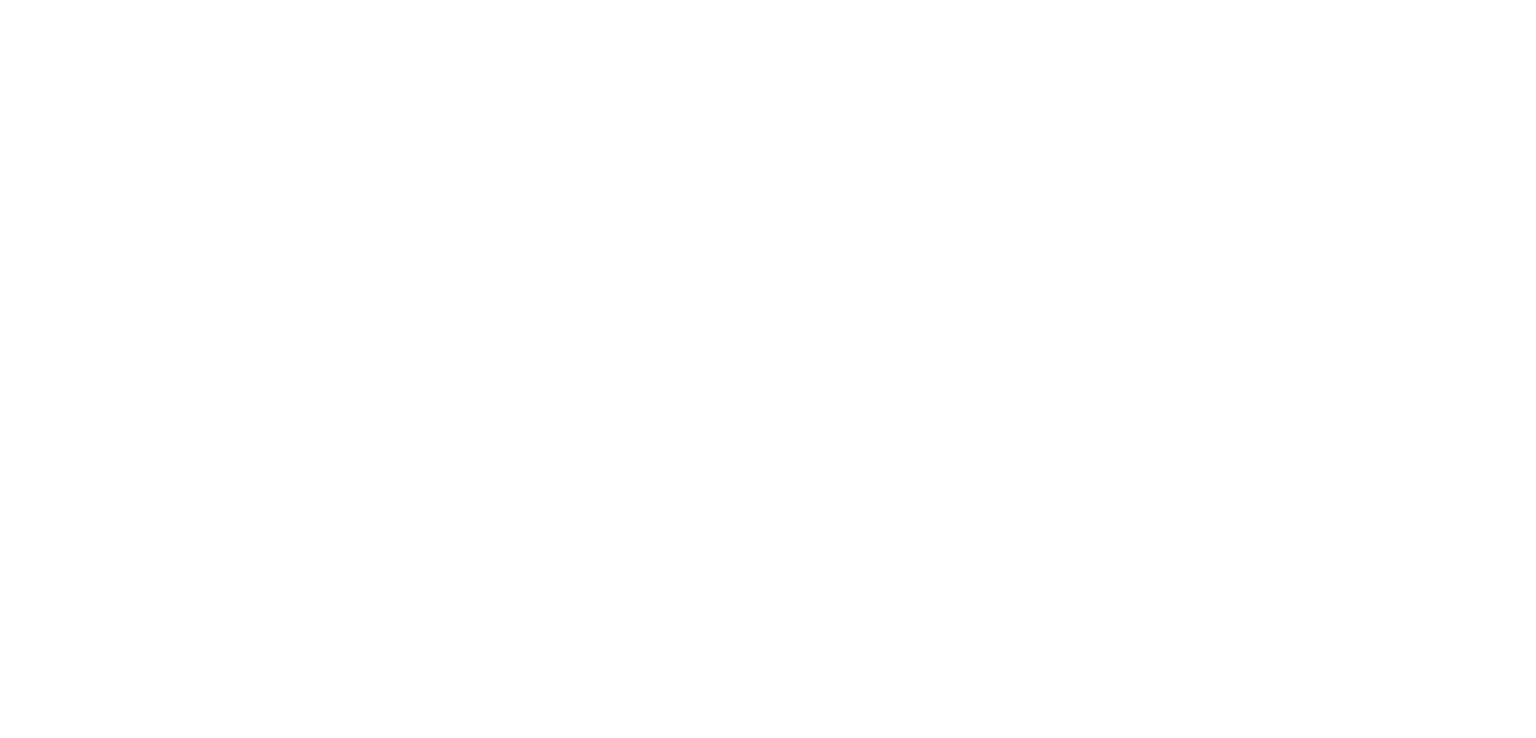 scroll, scrollTop: 0, scrollLeft: 0, axis: both 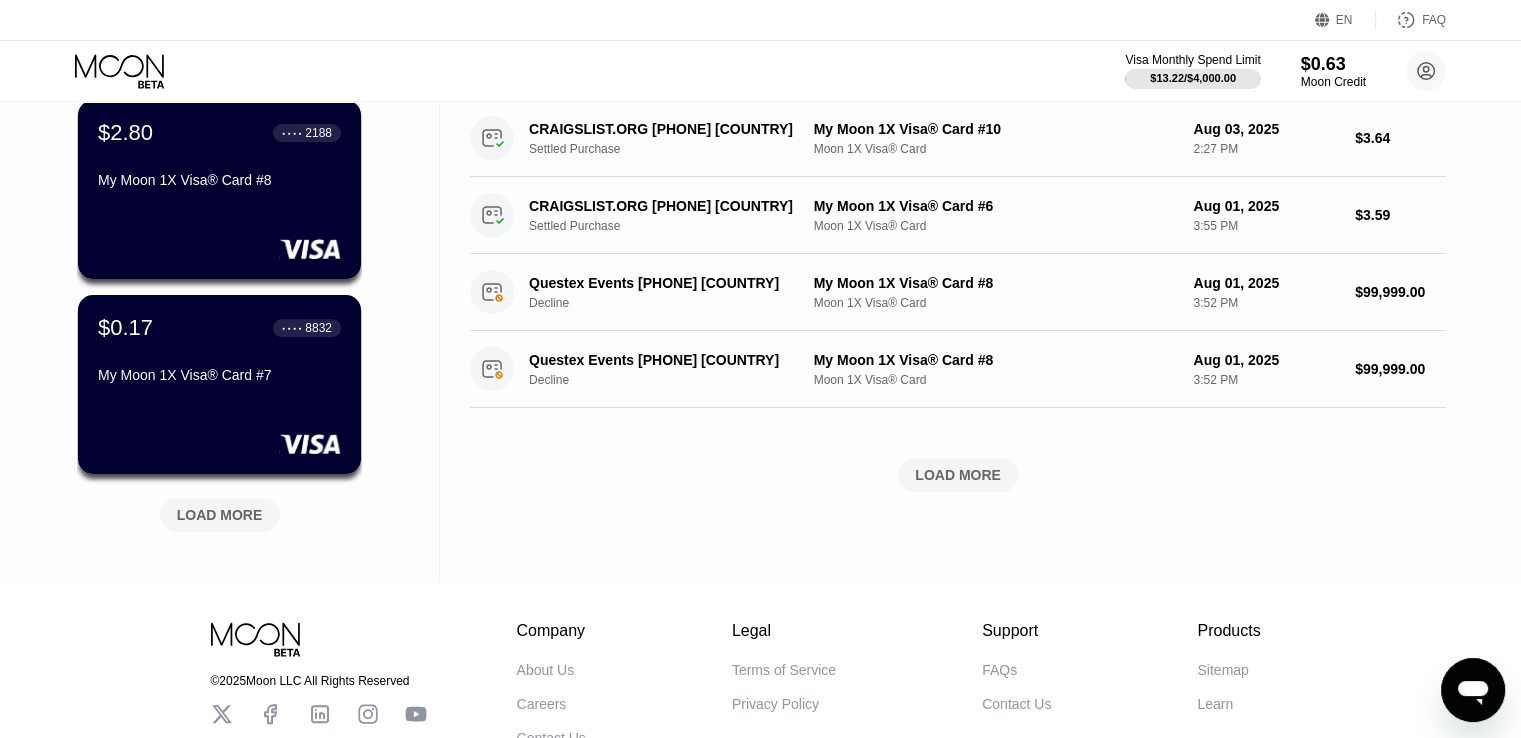 click on "LOAD MORE" at bounding box center [220, 515] 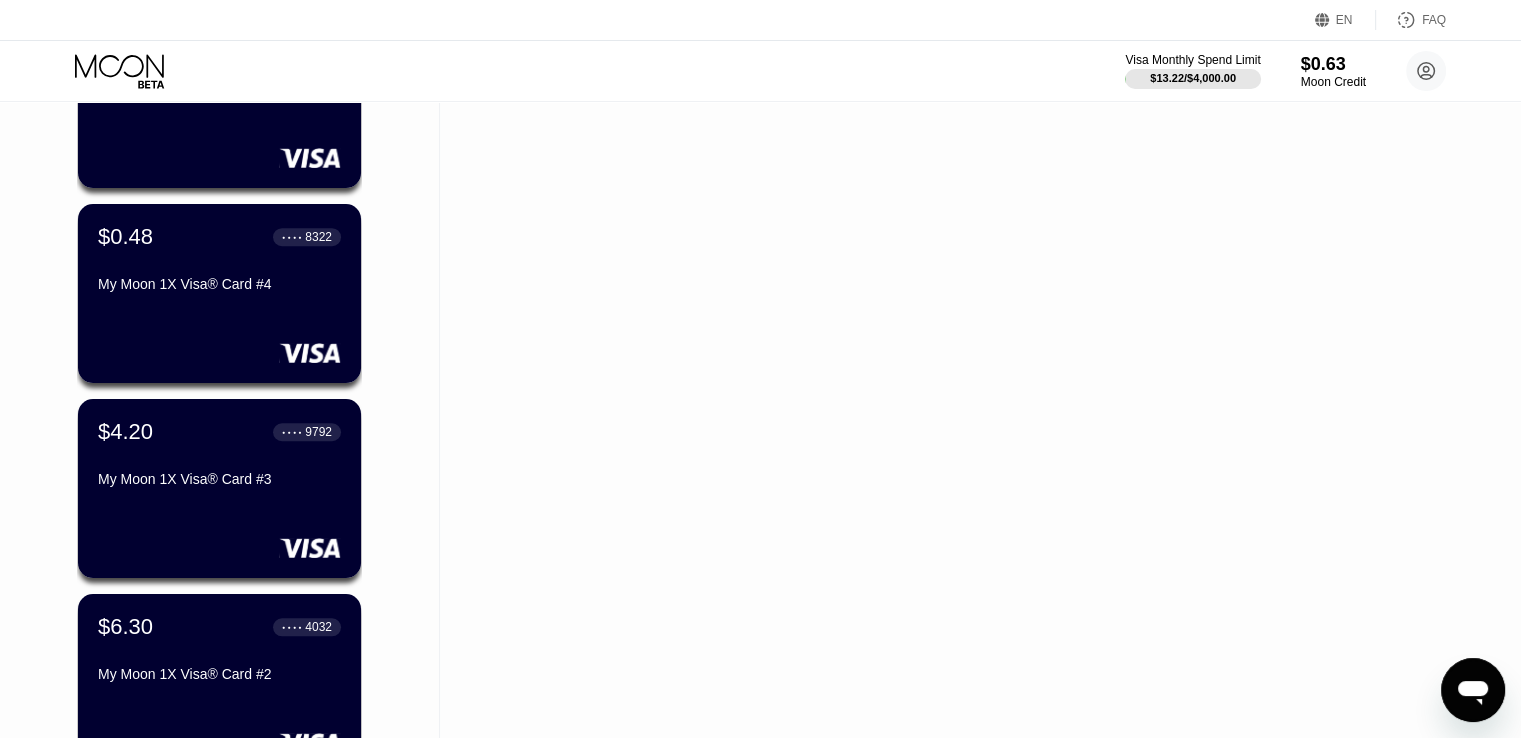 scroll, scrollTop: 1440, scrollLeft: 0, axis: vertical 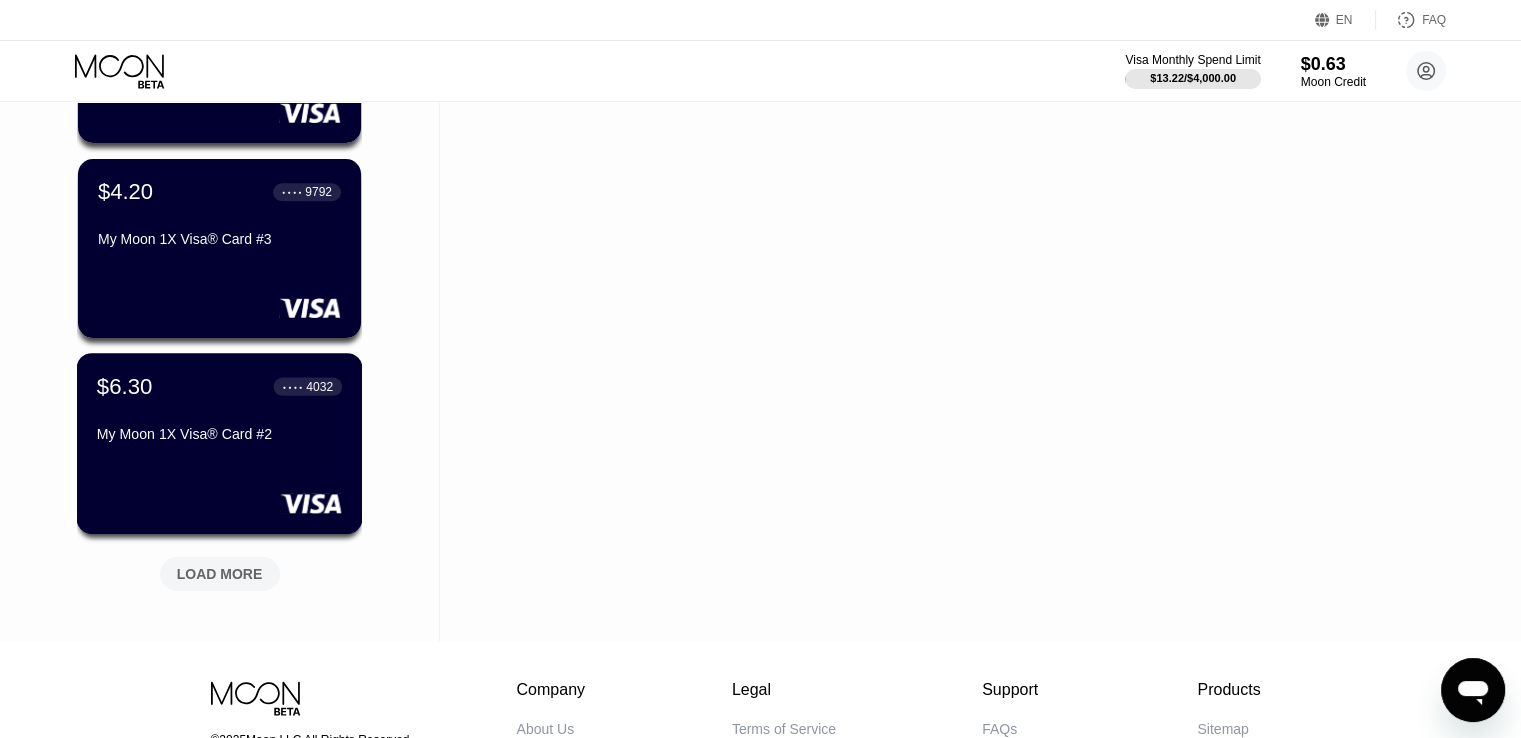 click on "My Moon 1X Visa® Card #2" at bounding box center (219, 434) 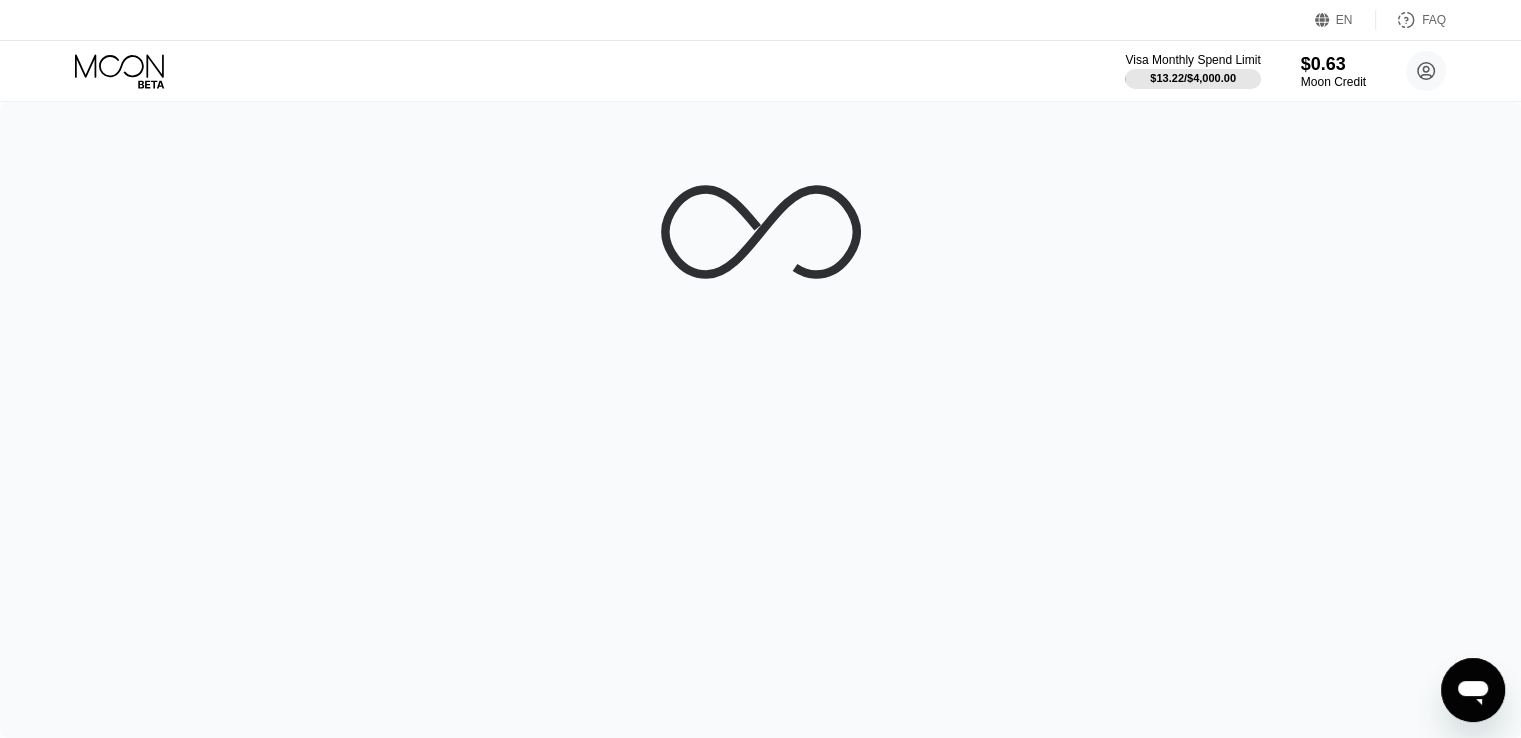 scroll, scrollTop: 0, scrollLeft: 0, axis: both 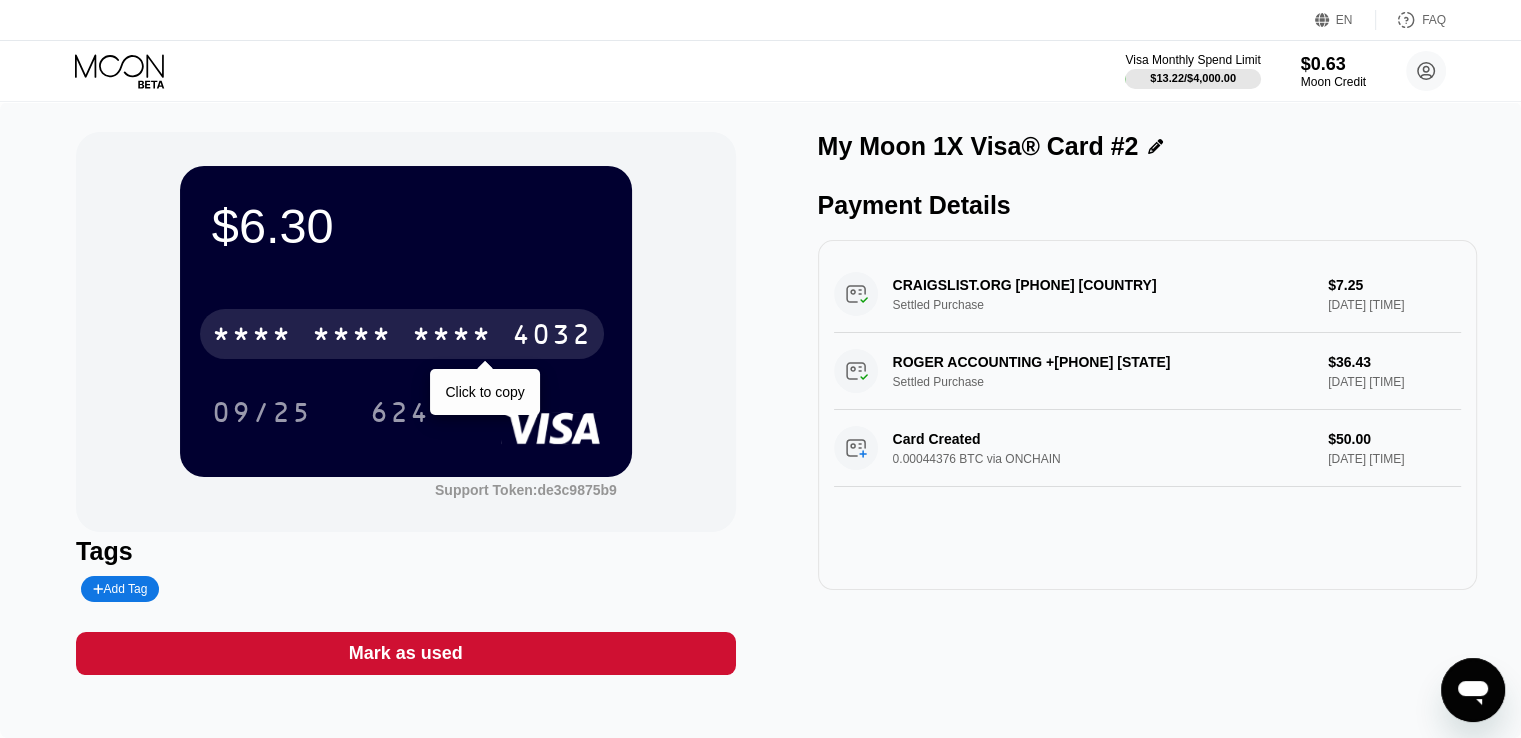 click on "4032" at bounding box center (552, 337) 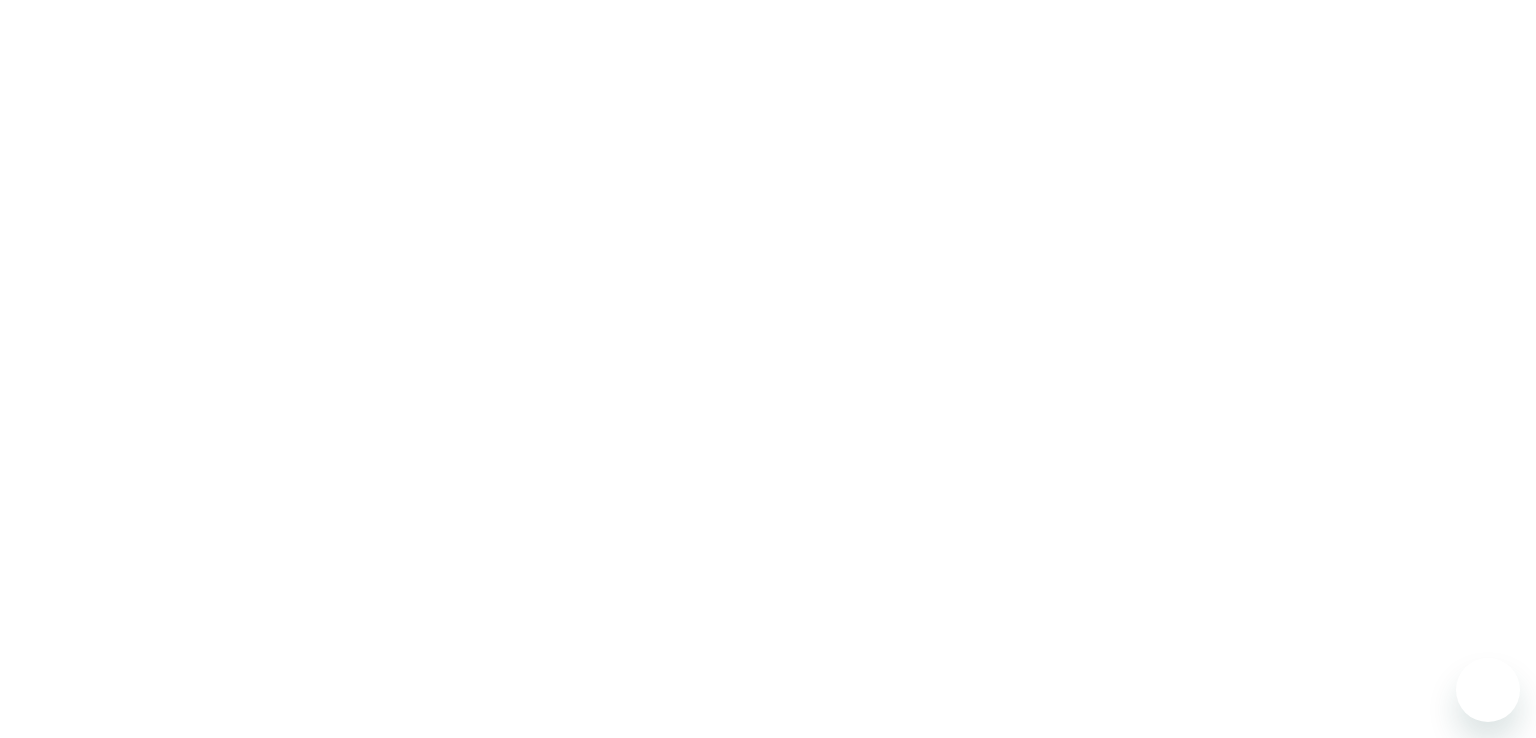 scroll, scrollTop: 0, scrollLeft: 0, axis: both 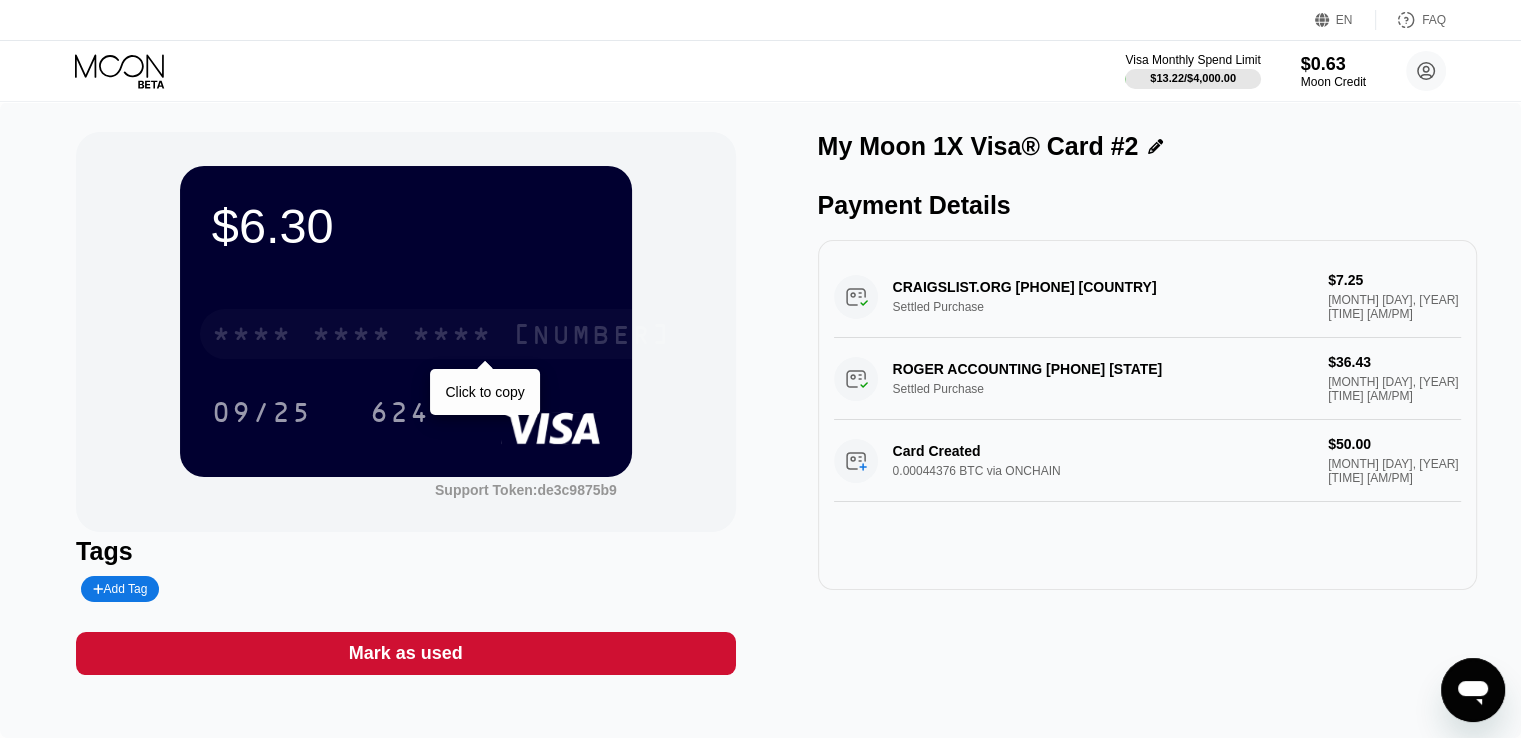 click on "4032" at bounding box center (592, 337) 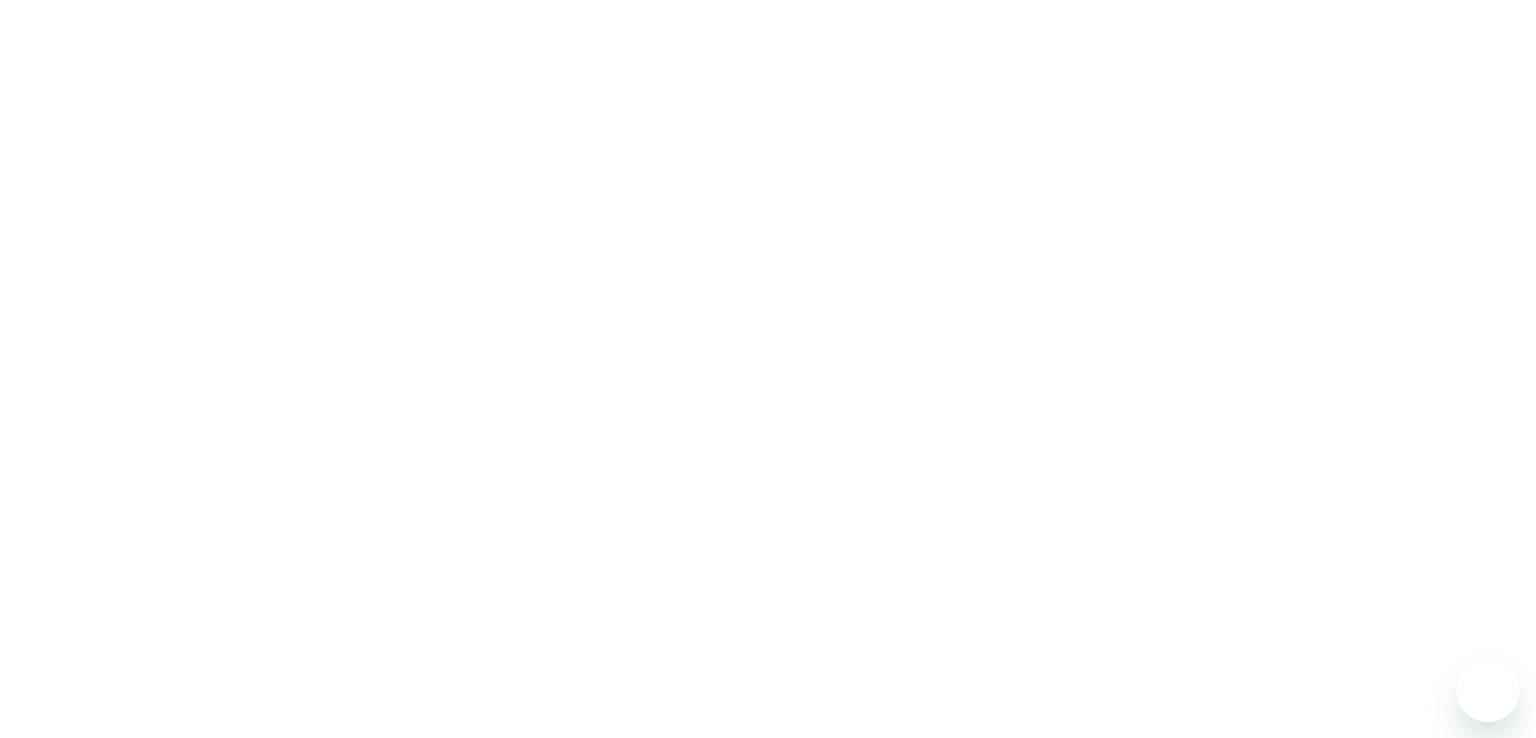 scroll, scrollTop: 0, scrollLeft: 0, axis: both 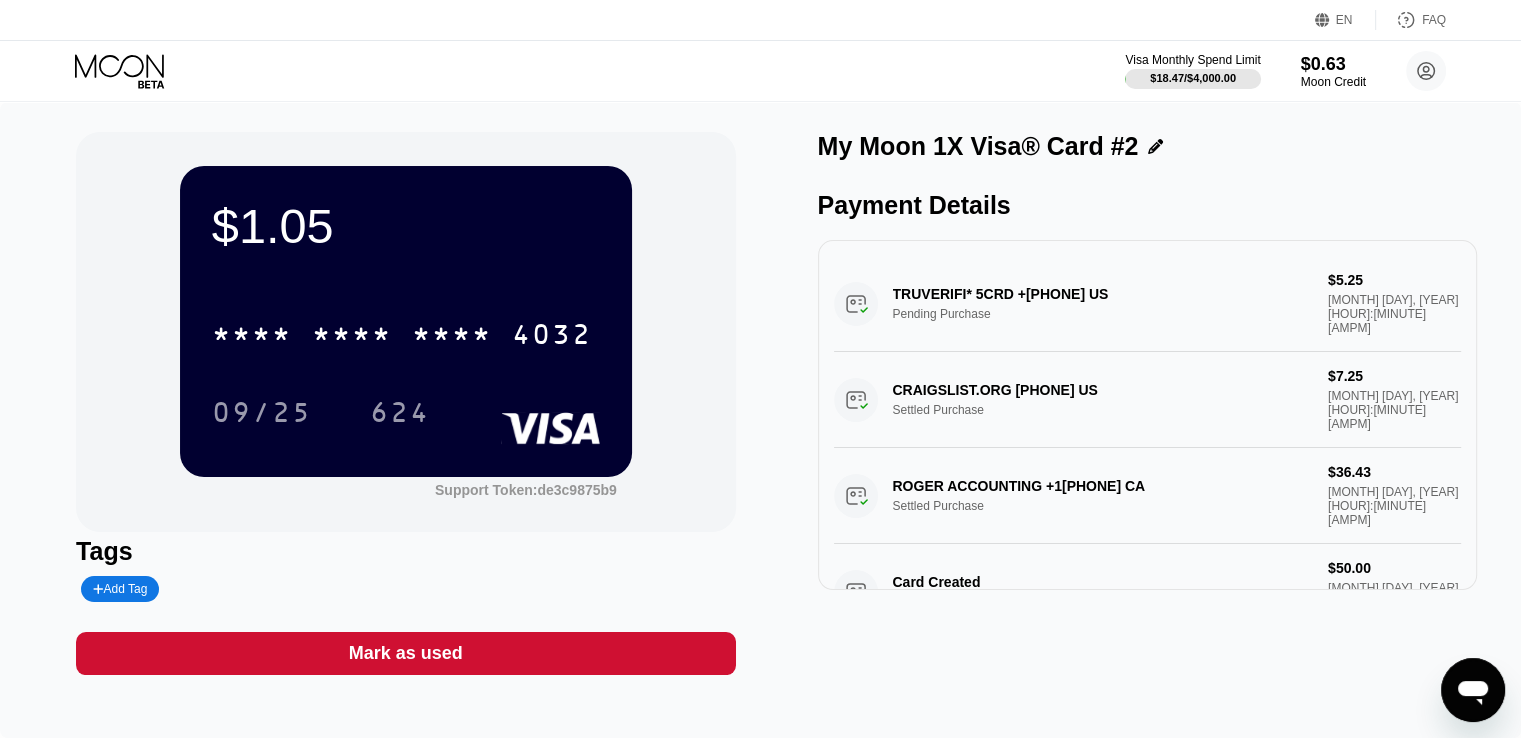 click 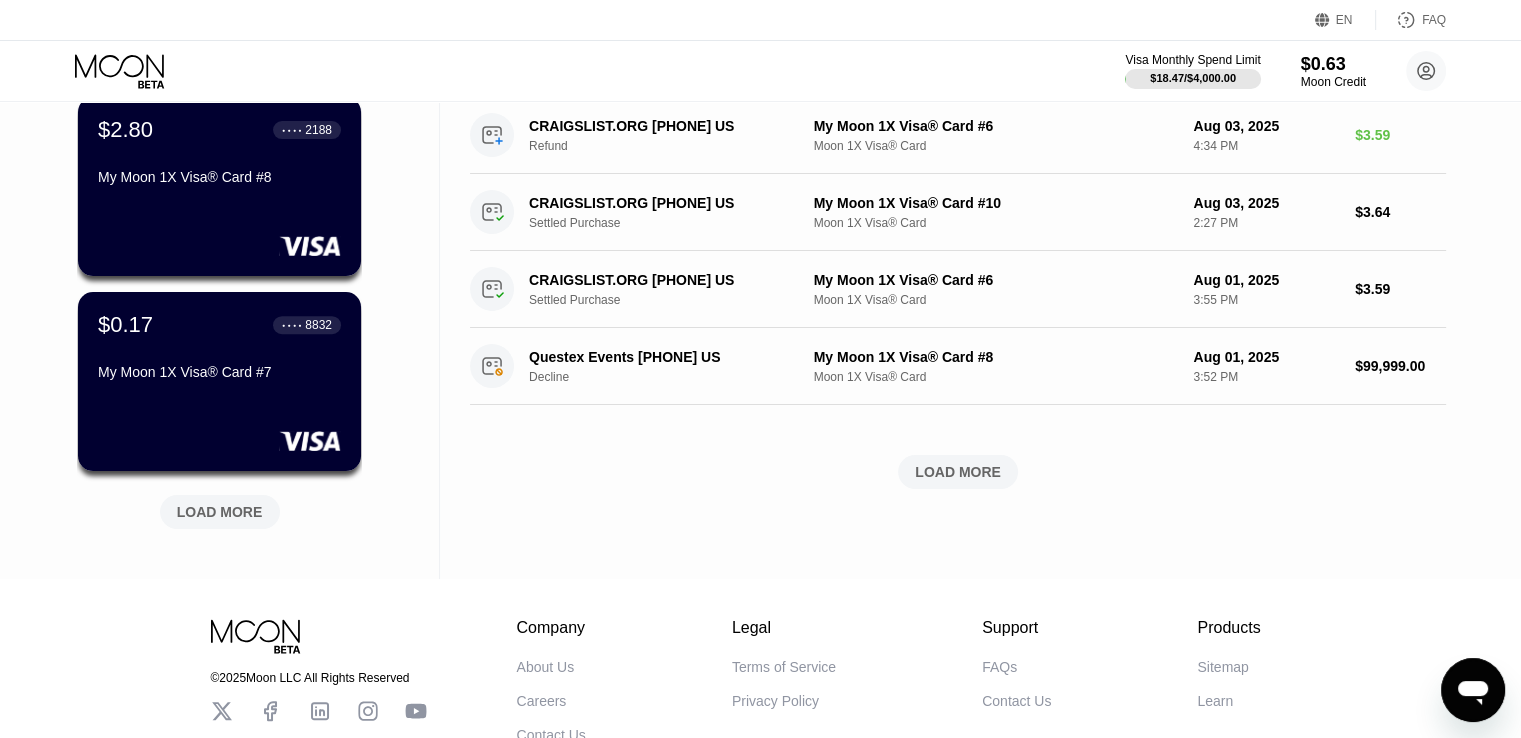 scroll, scrollTop: 744, scrollLeft: 0, axis: vertical 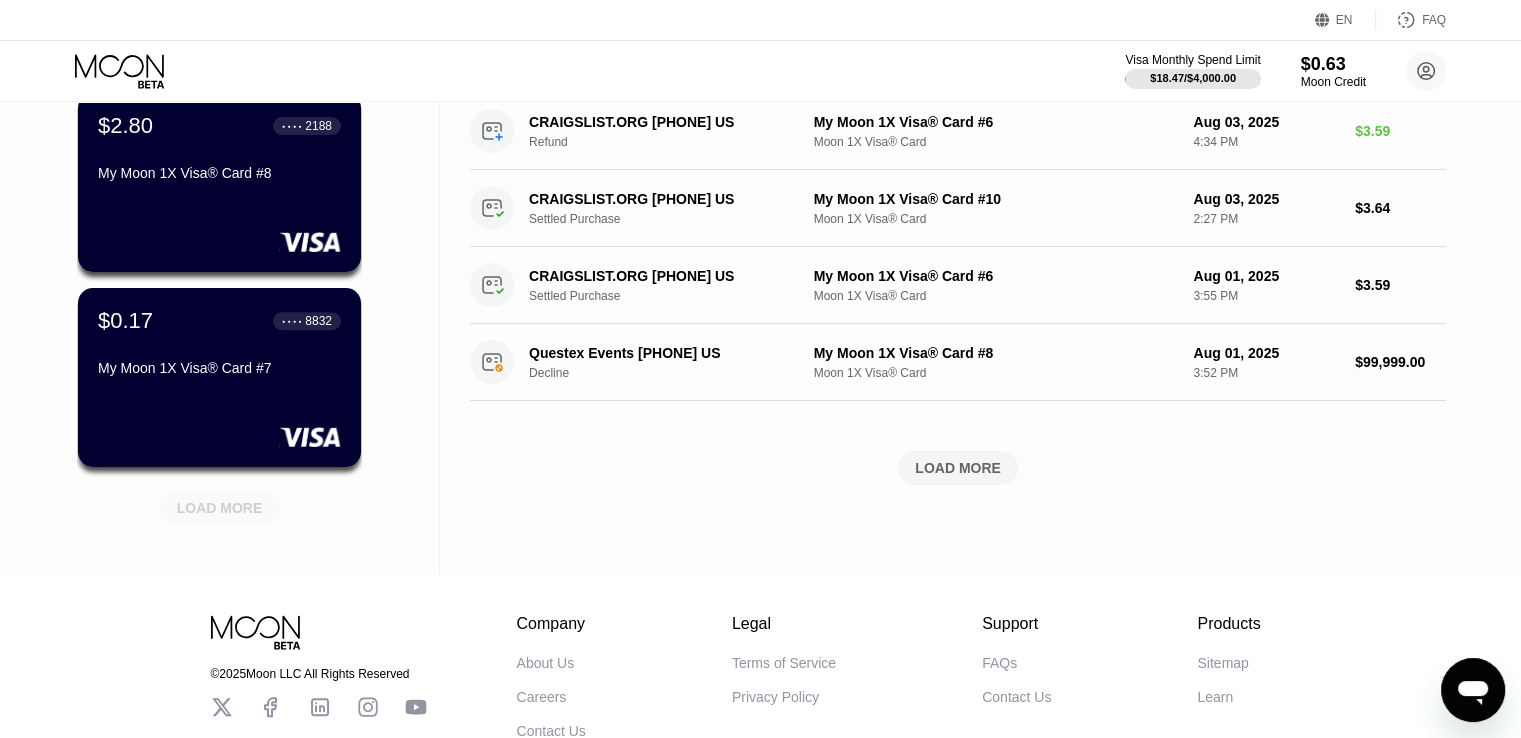 click on "LOAD MORE" at bounding box center [220, 508] 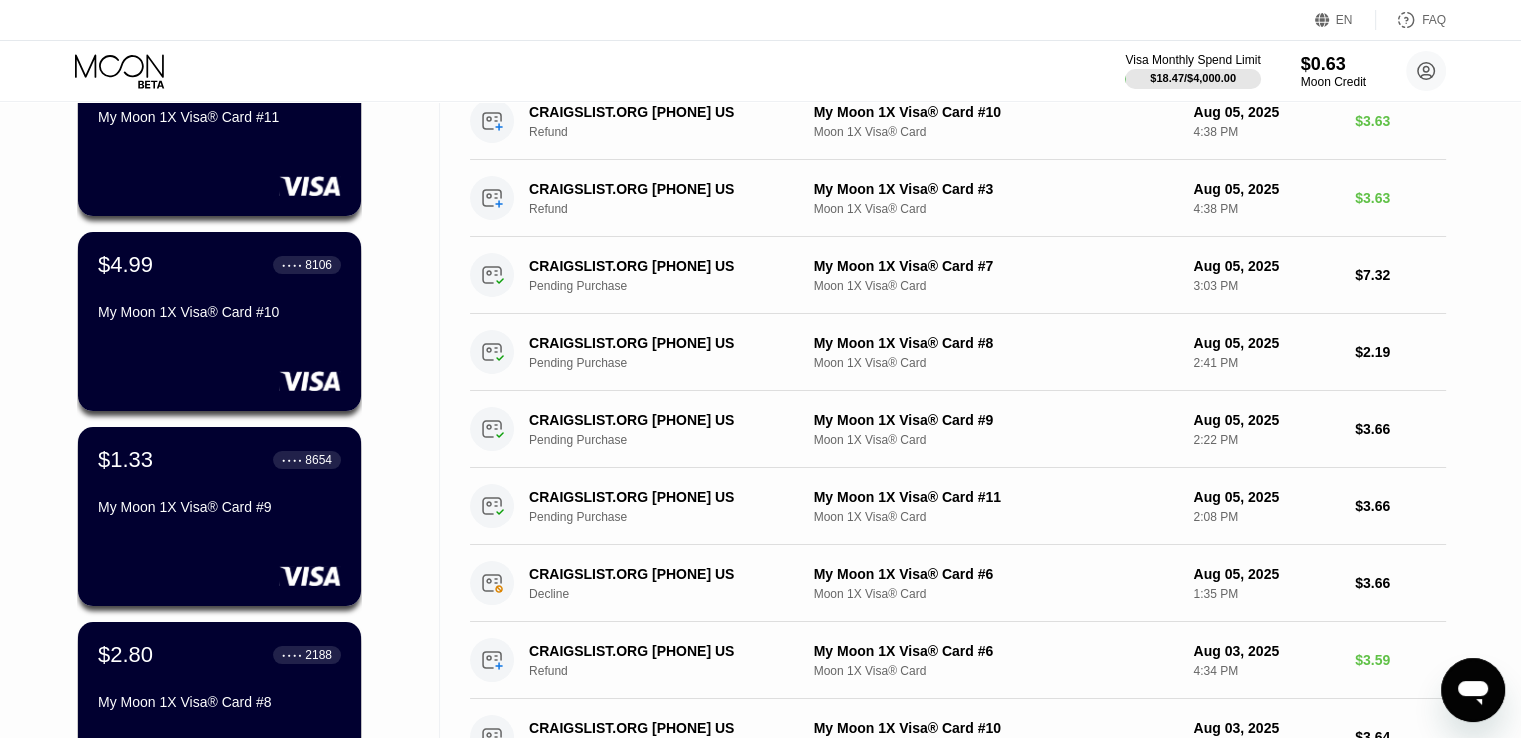 scroll, scrollTop: 0, scrollLeft: 0, axis: both 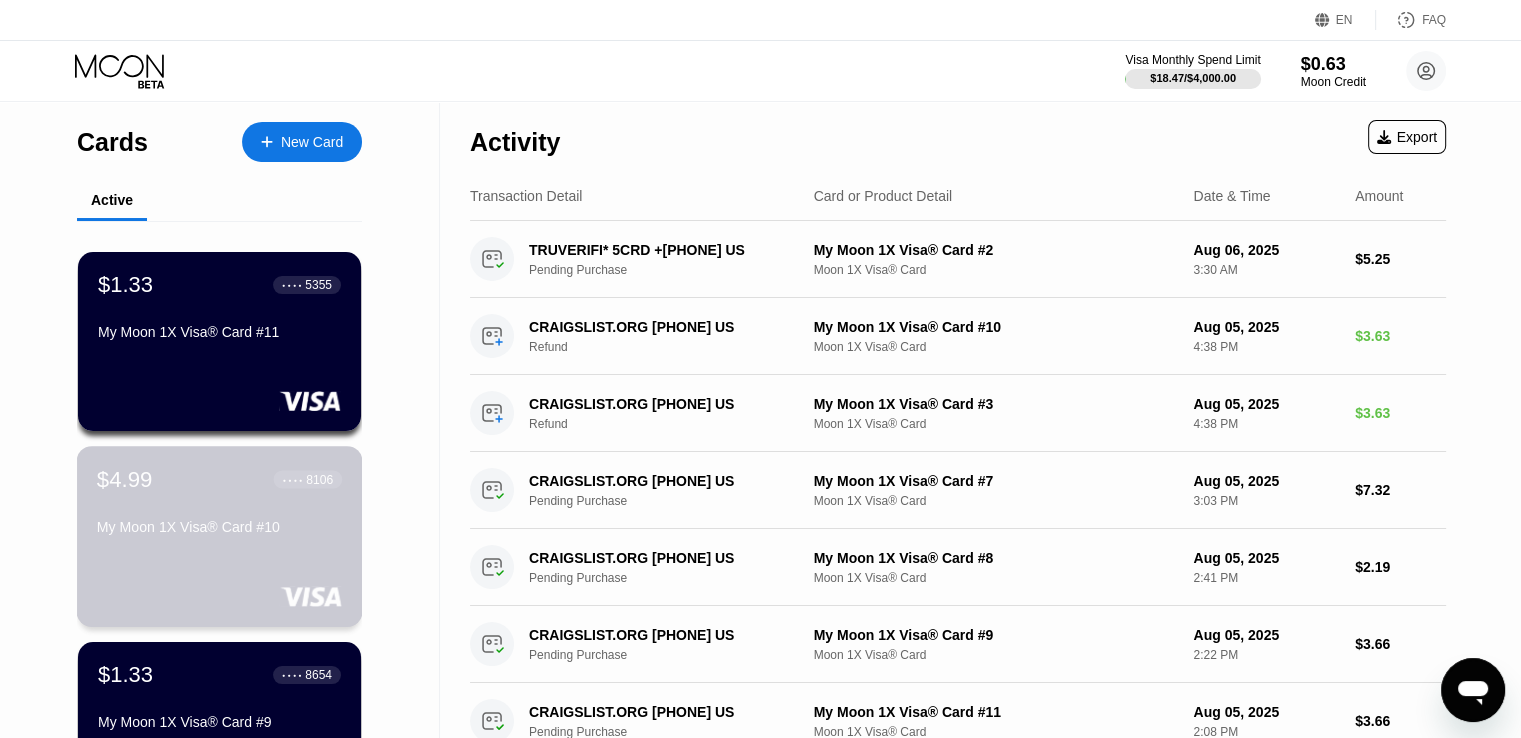 click on "My Moon 1X Visa® Card #10" at bounding box center (219, 527) 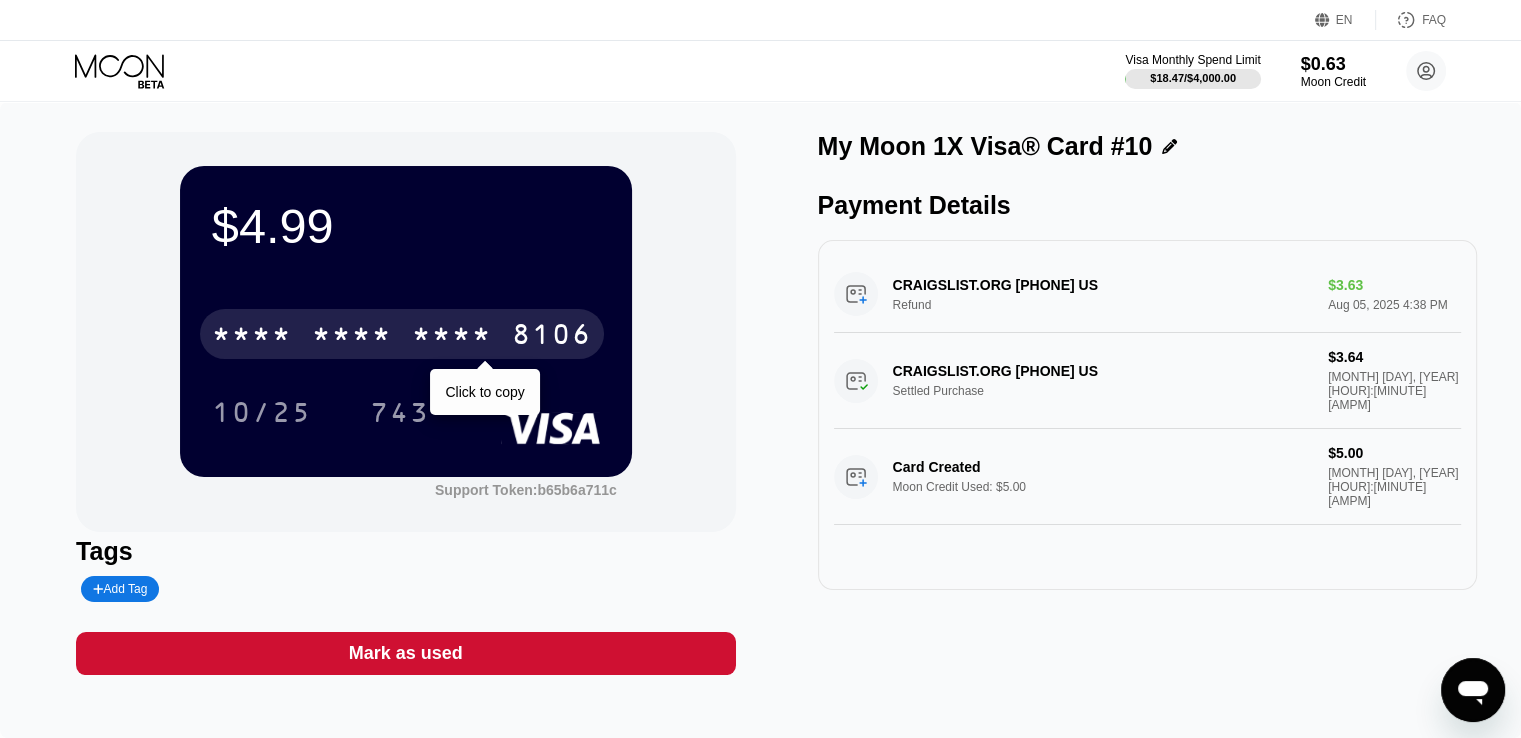 click on "8106" at bounding box center (552, 337) 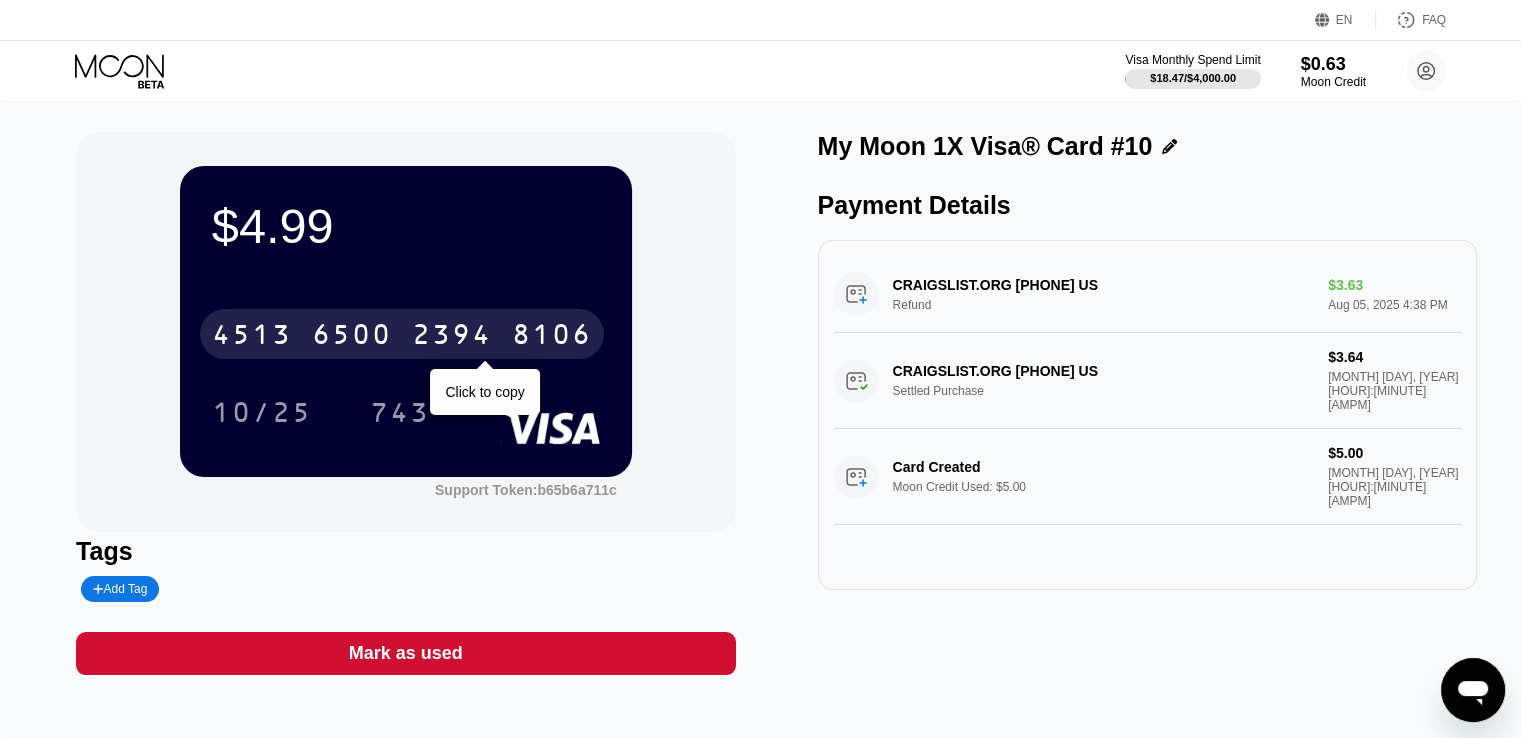 click on "8106" at bounding box center [552, 337] 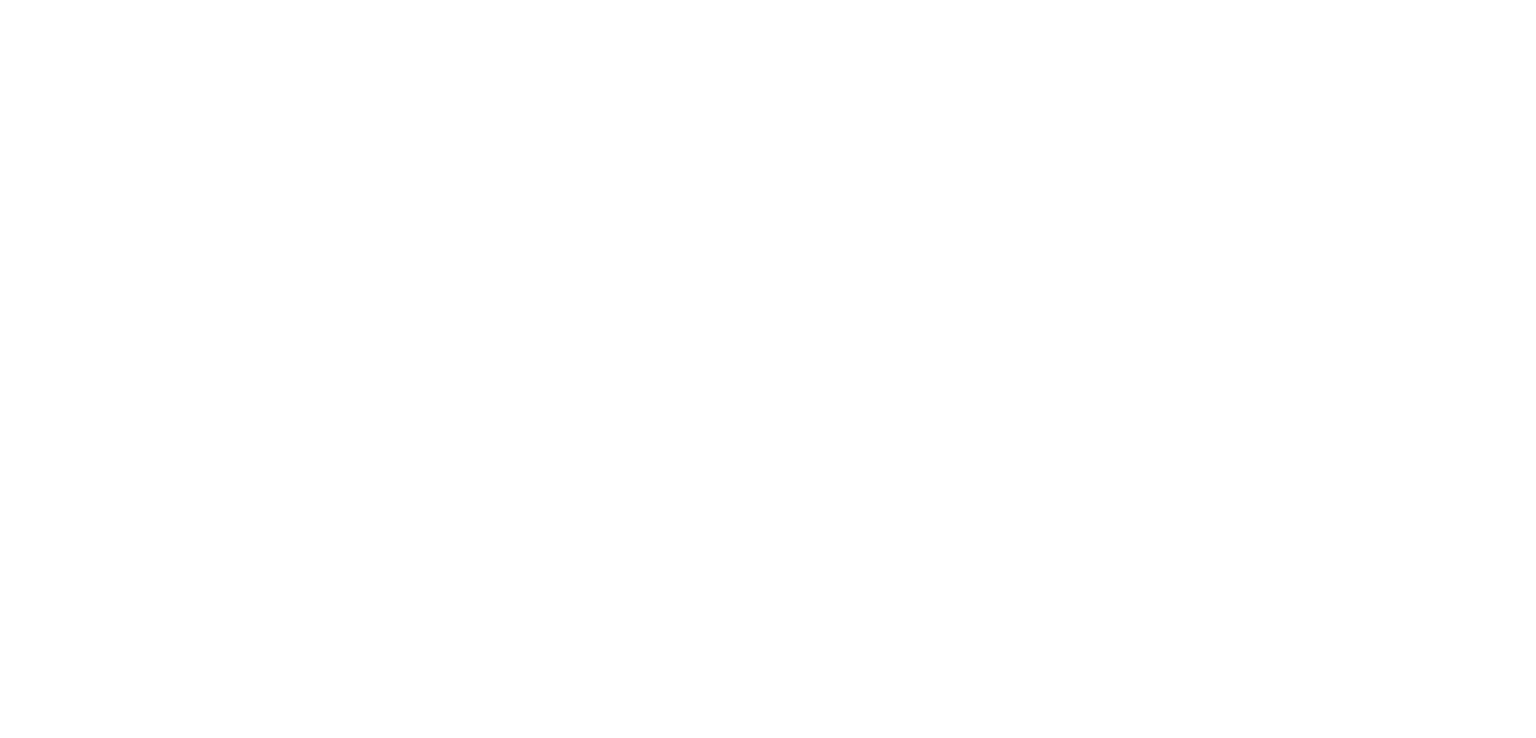 scroll, scrollTop: 0, scrollLeft: 0, axis: both 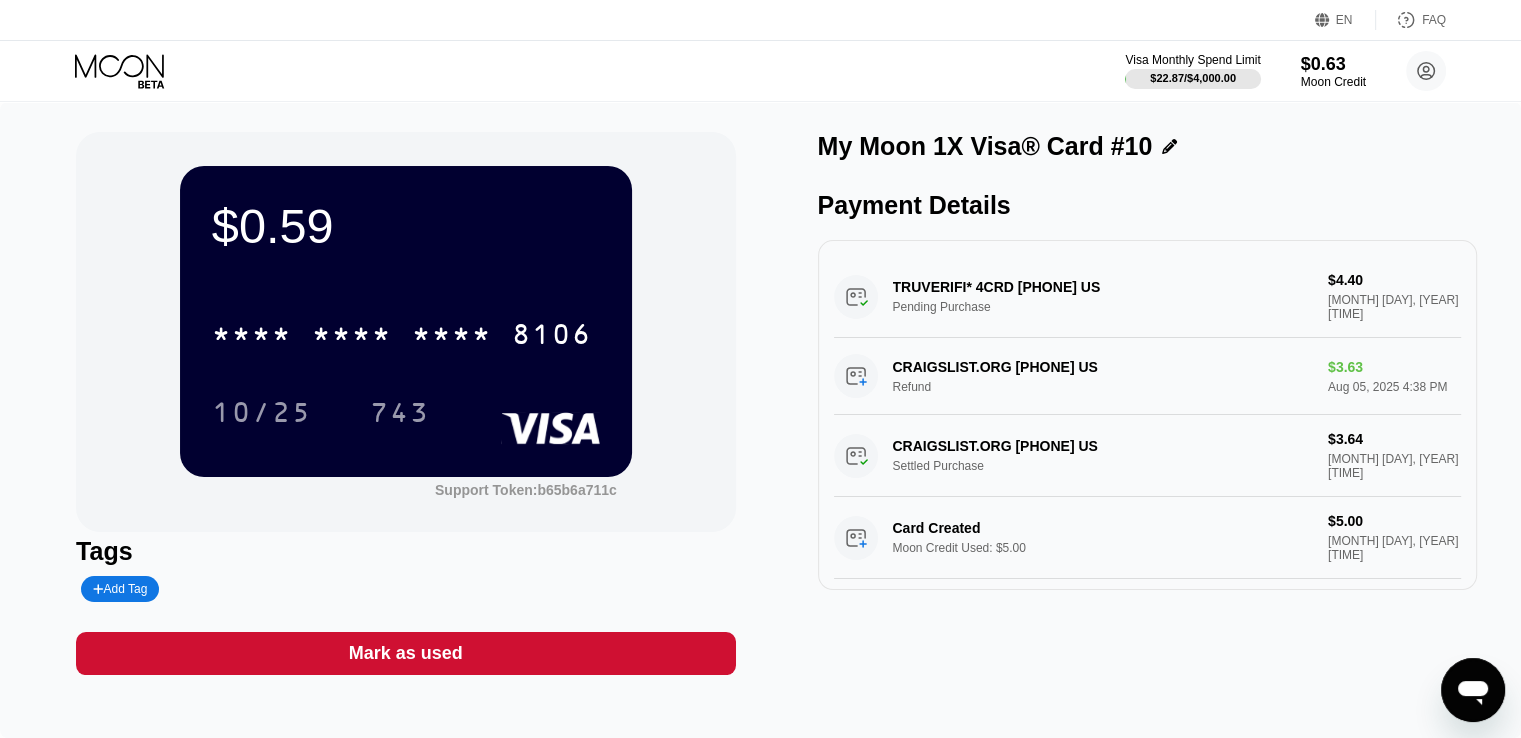 click 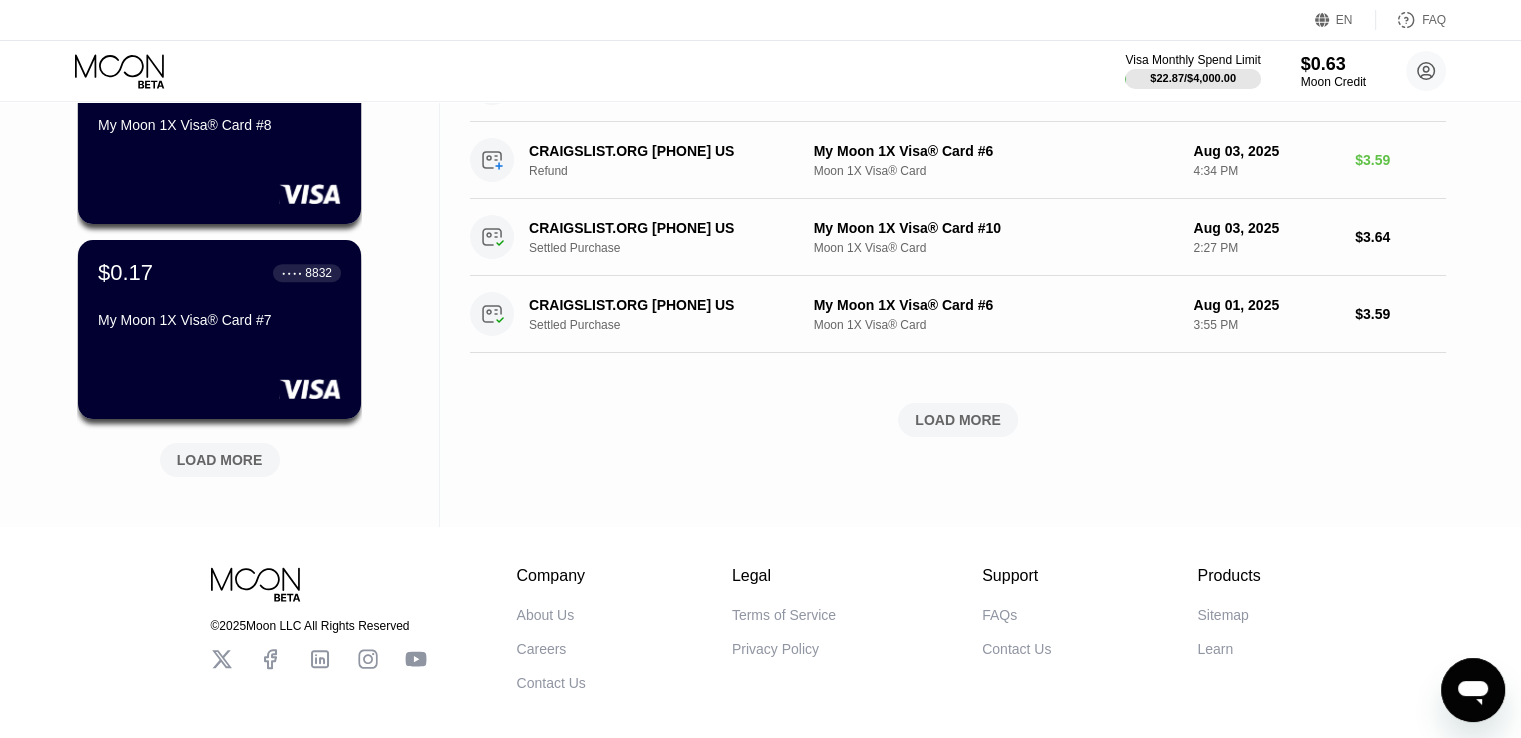 scroll, scrollTop: 795, scrollLeft: 0, axis: vertical 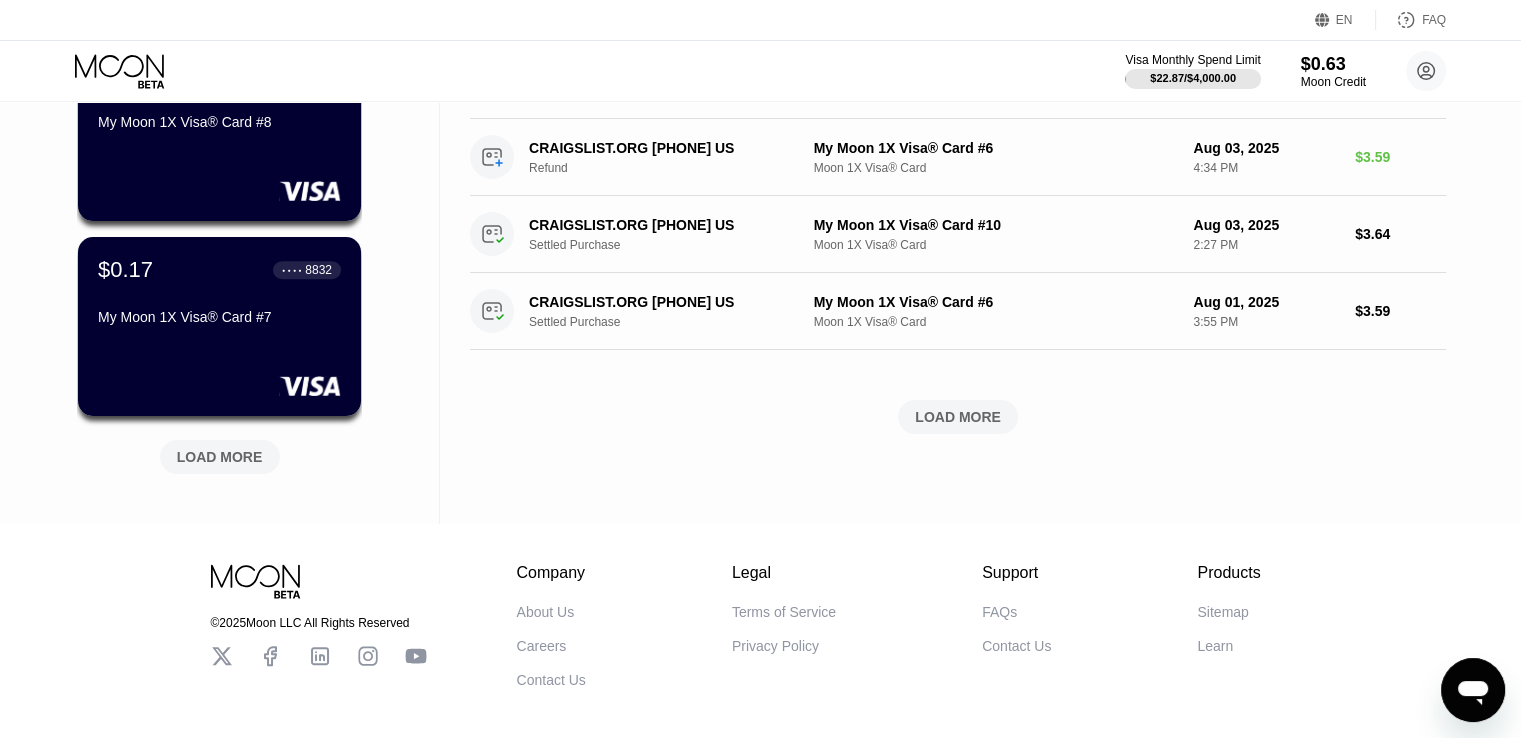 click on "LOAD MORE" at bounding box center (220, 457) 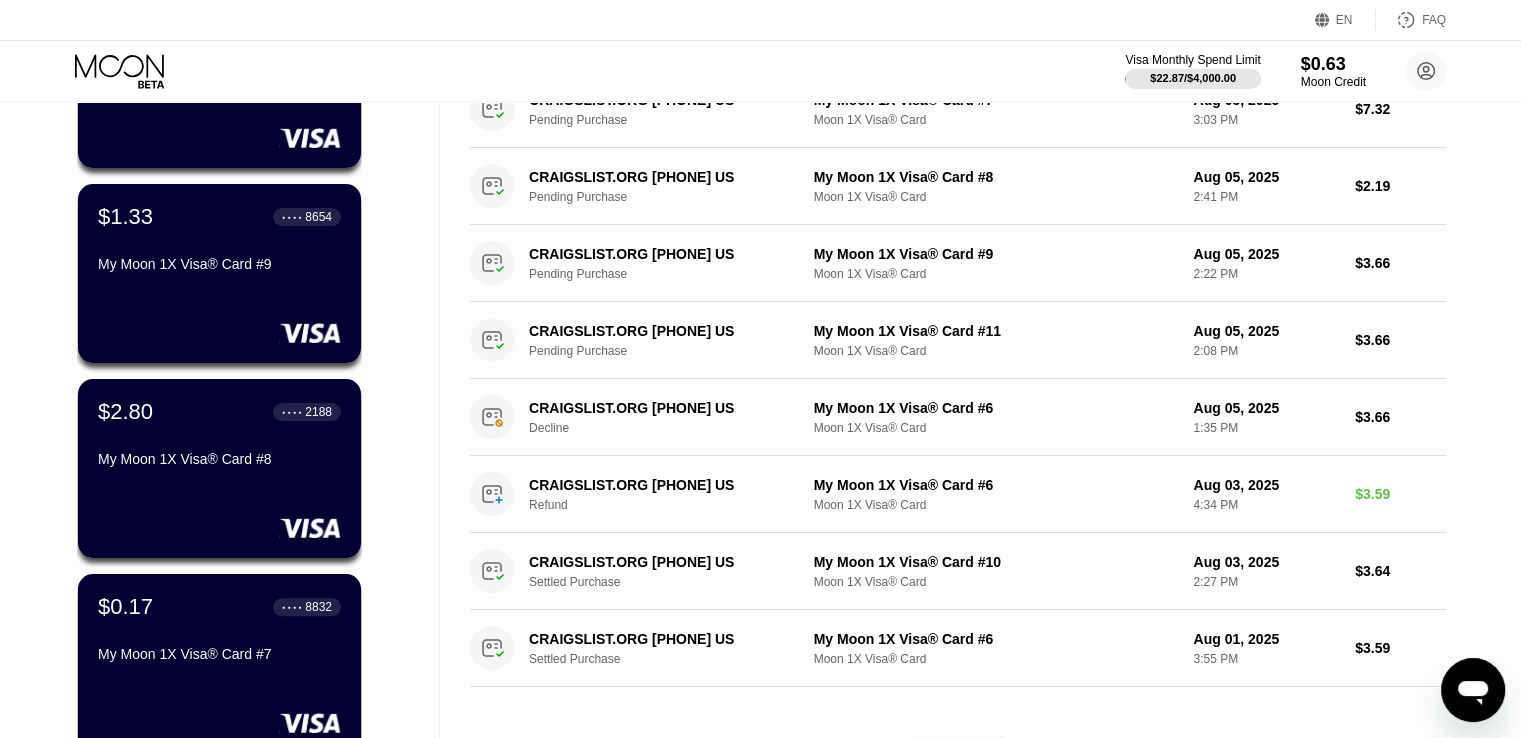 scroll, scrollTop: 0, scrollLeft: 0, axis: both 